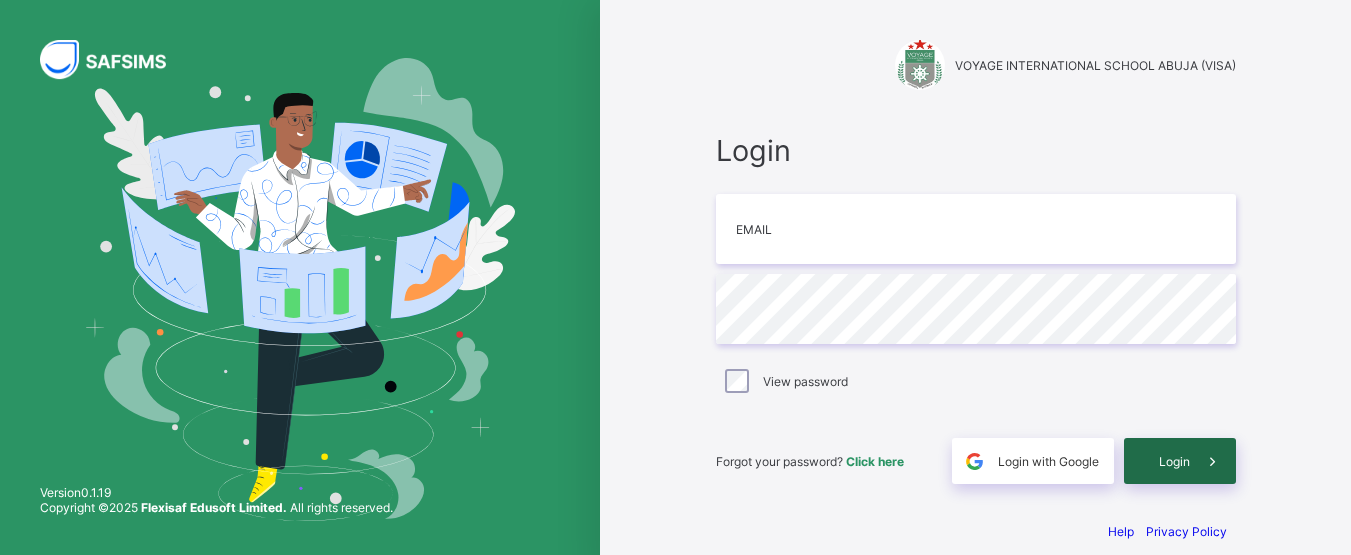 scroll, scrollTop: 0, scrollLeft: 0, axis: both 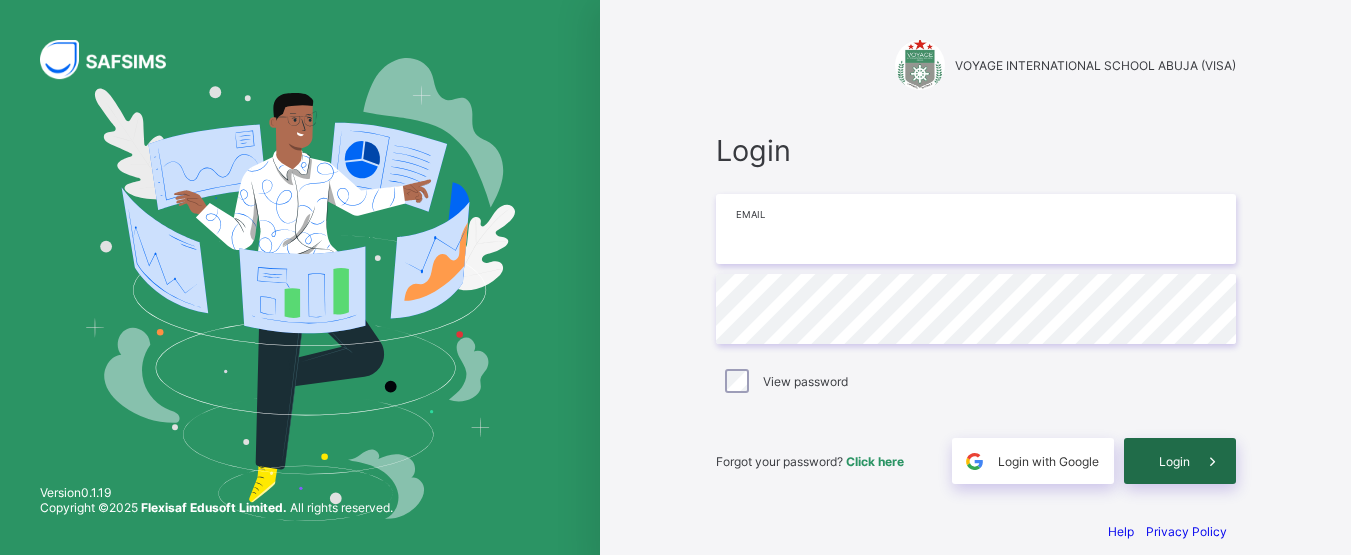 type on "**********" 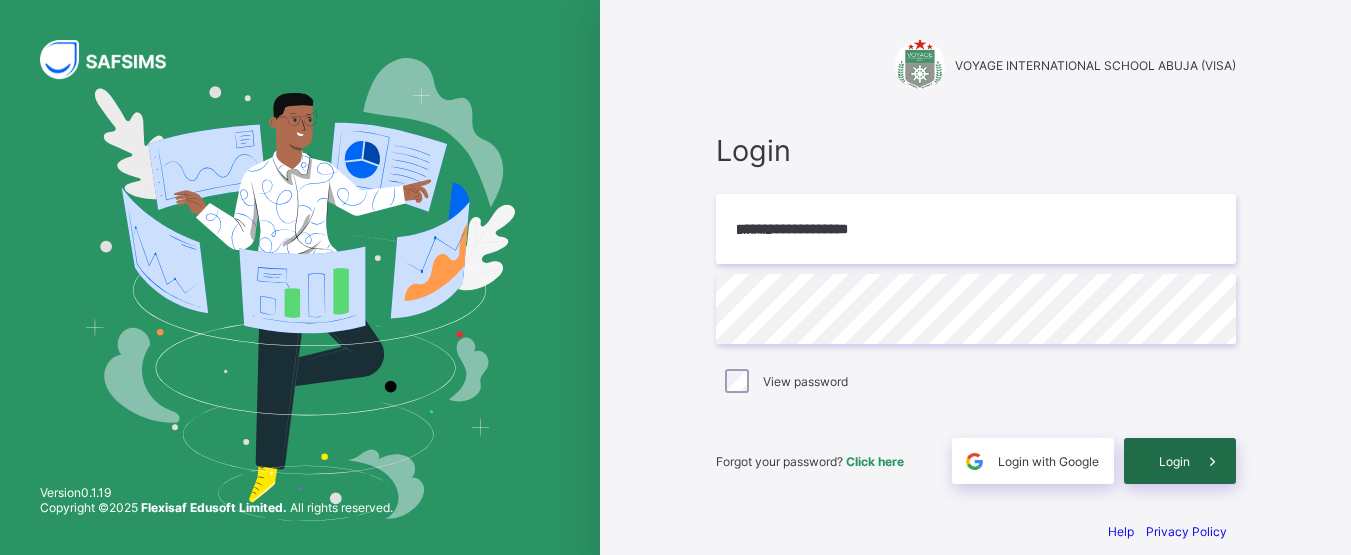 click on "Login" at bounding box center (1174, 461) 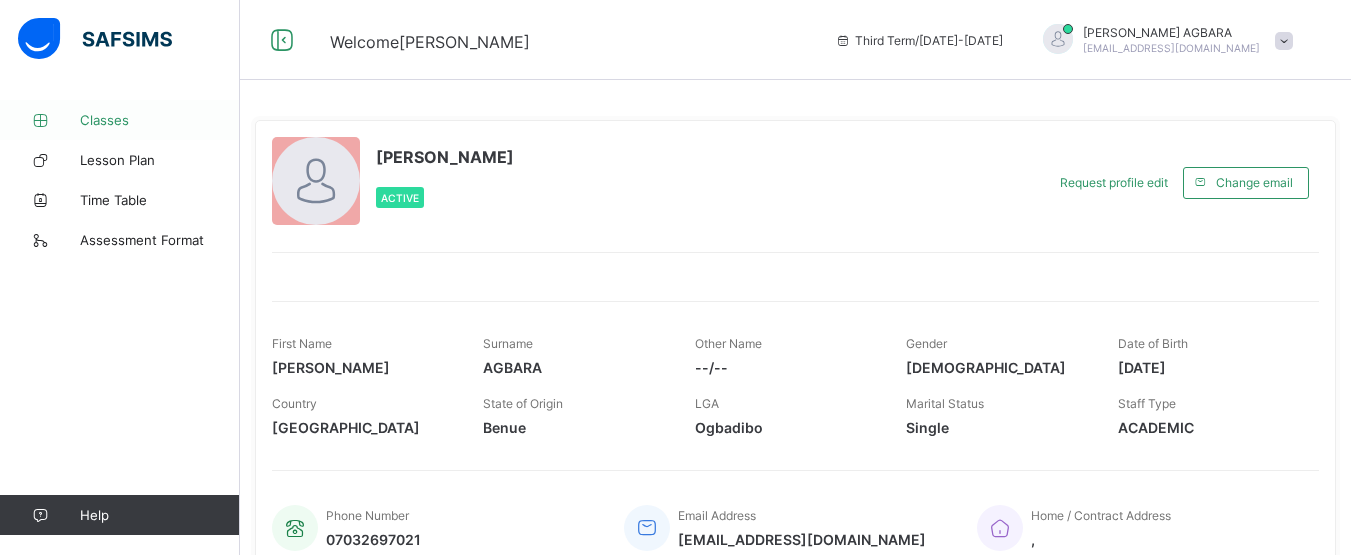 click on "Classes" at bounding box center [160, 120] 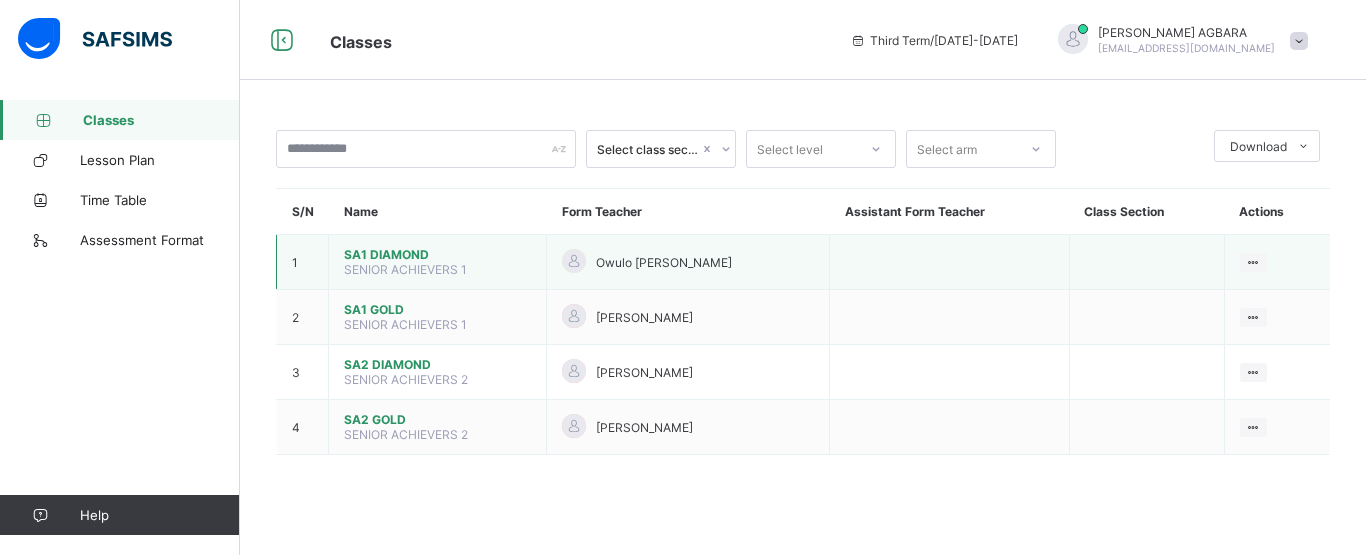 click on "SA1   DIAMOND" at bounding box center [437, 254] 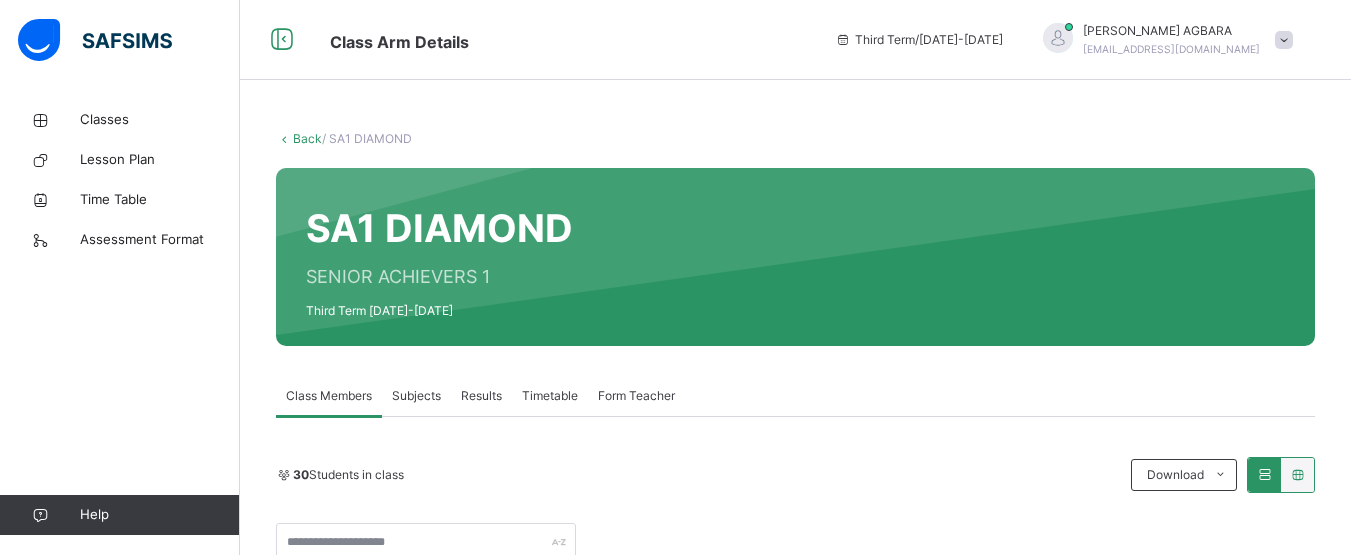 click on "Subjects" at bounding box center (416, 396) 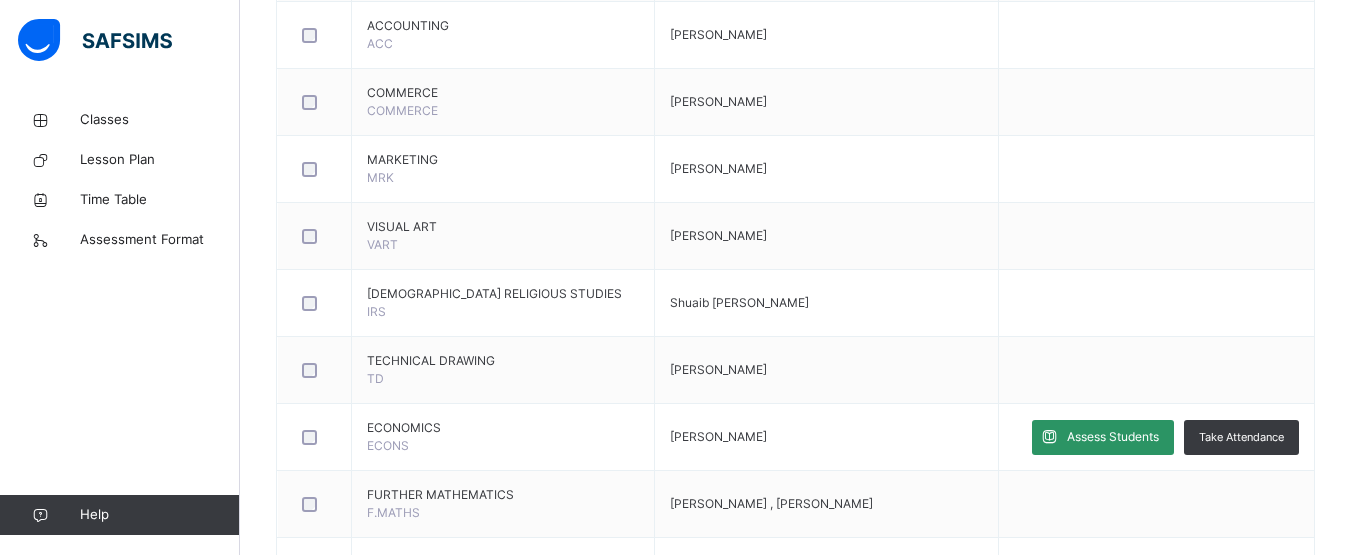scroll, scrollTop: 1114, scrollLeft: 0, axis: vertical 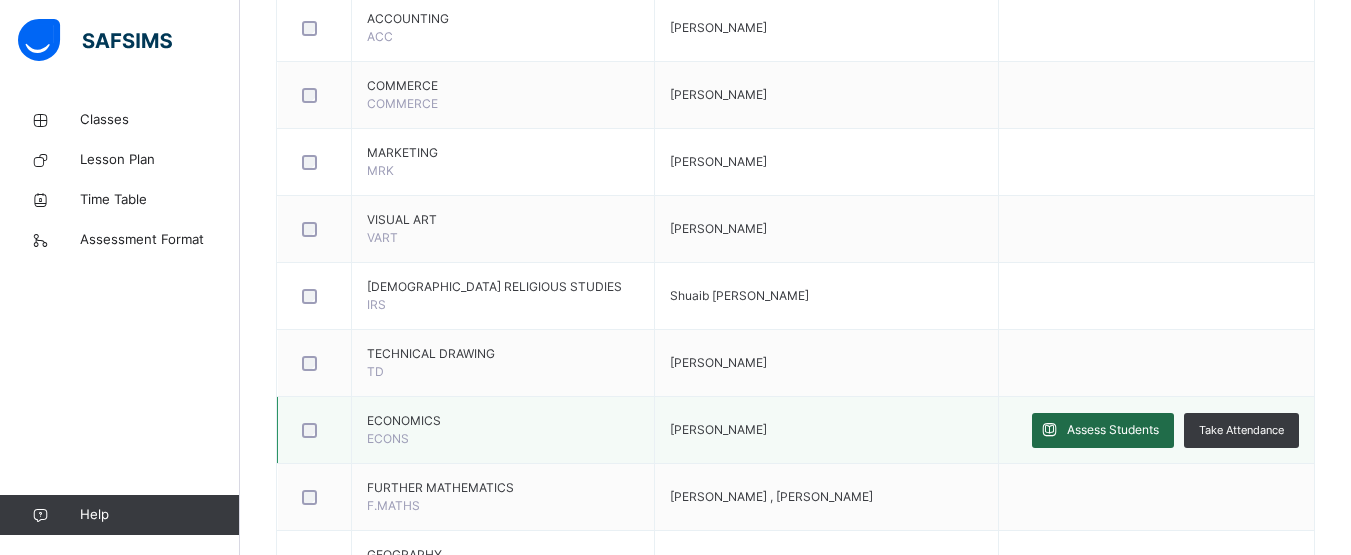 click on "Assess Students" at bounding box center [1113, 430] 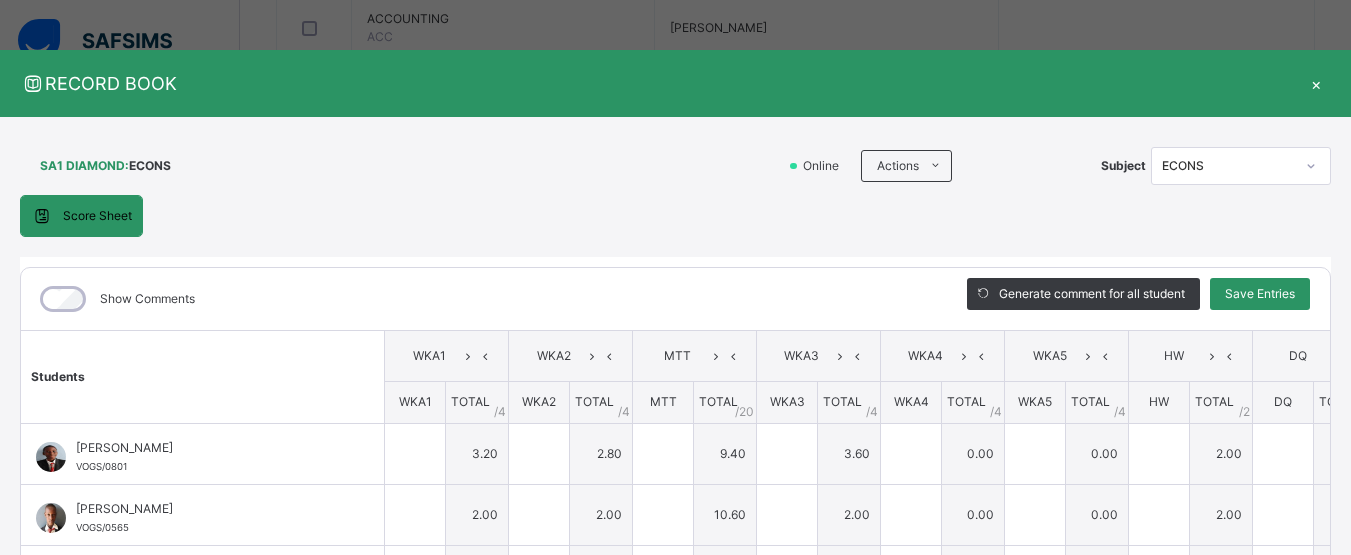 type on "***" 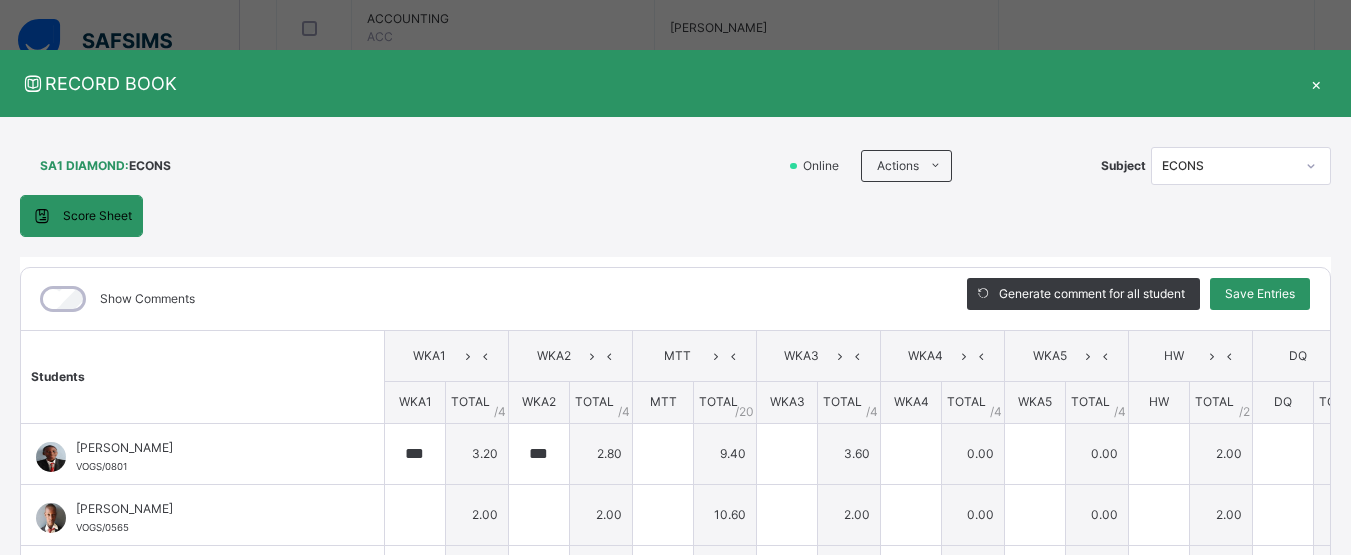 type on "***" 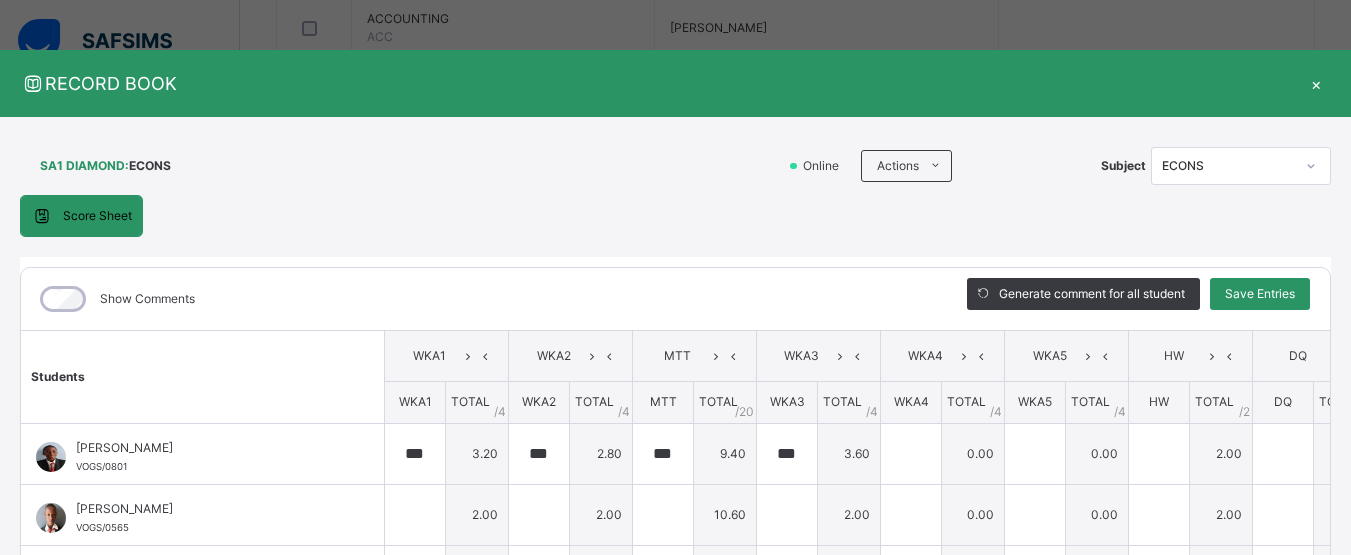 type on "*" 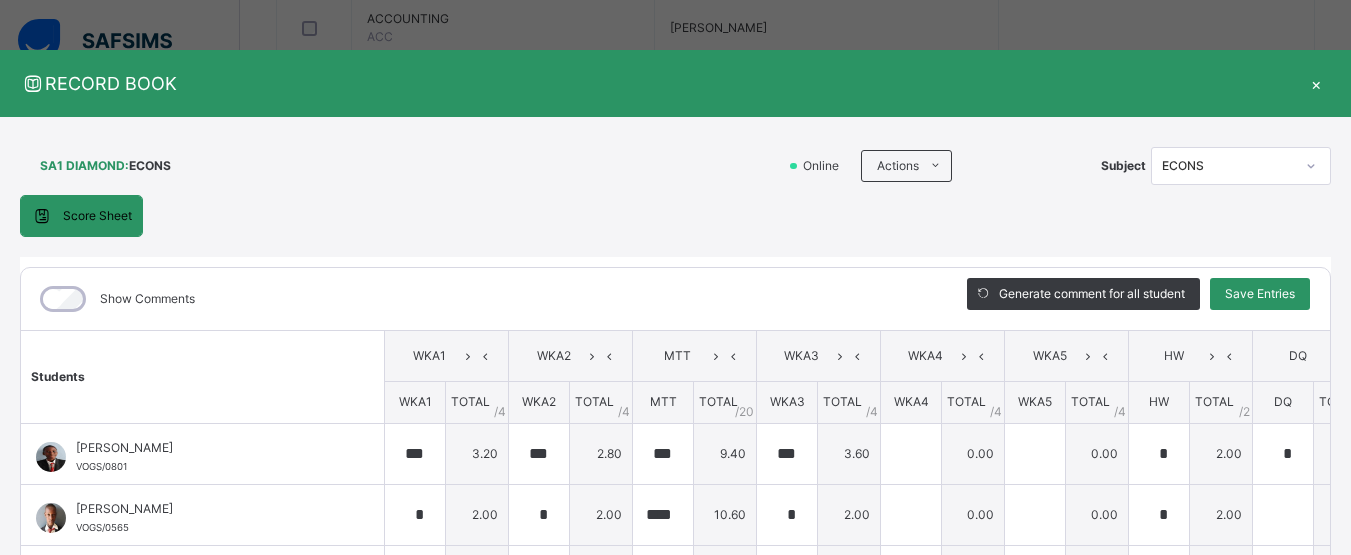 type on "*" 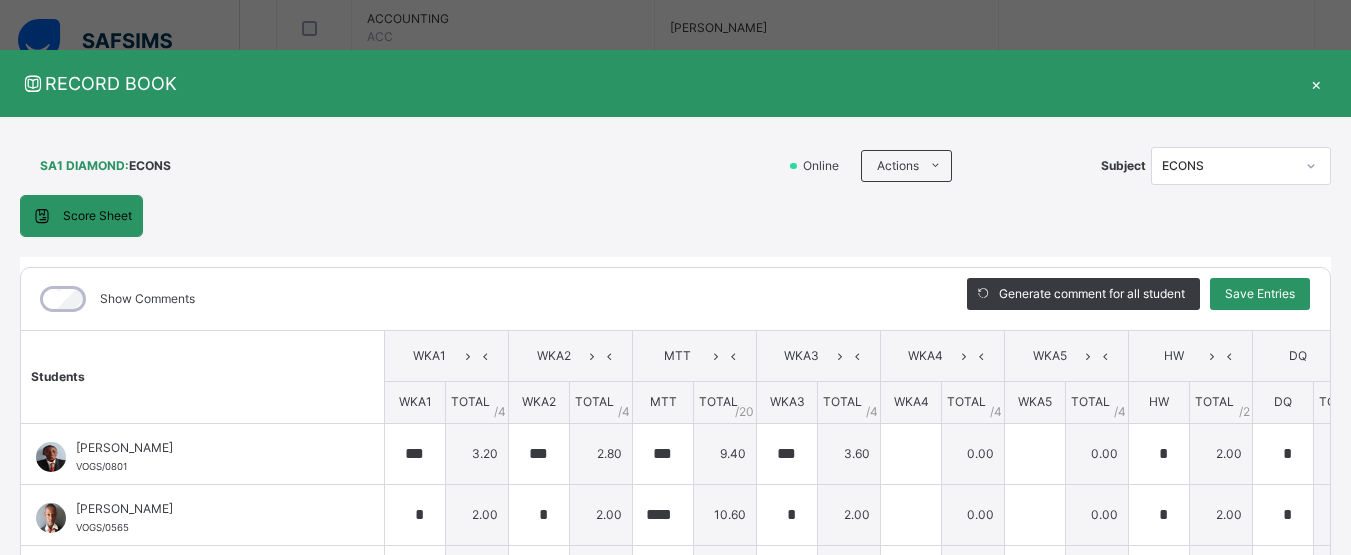 type on "***" 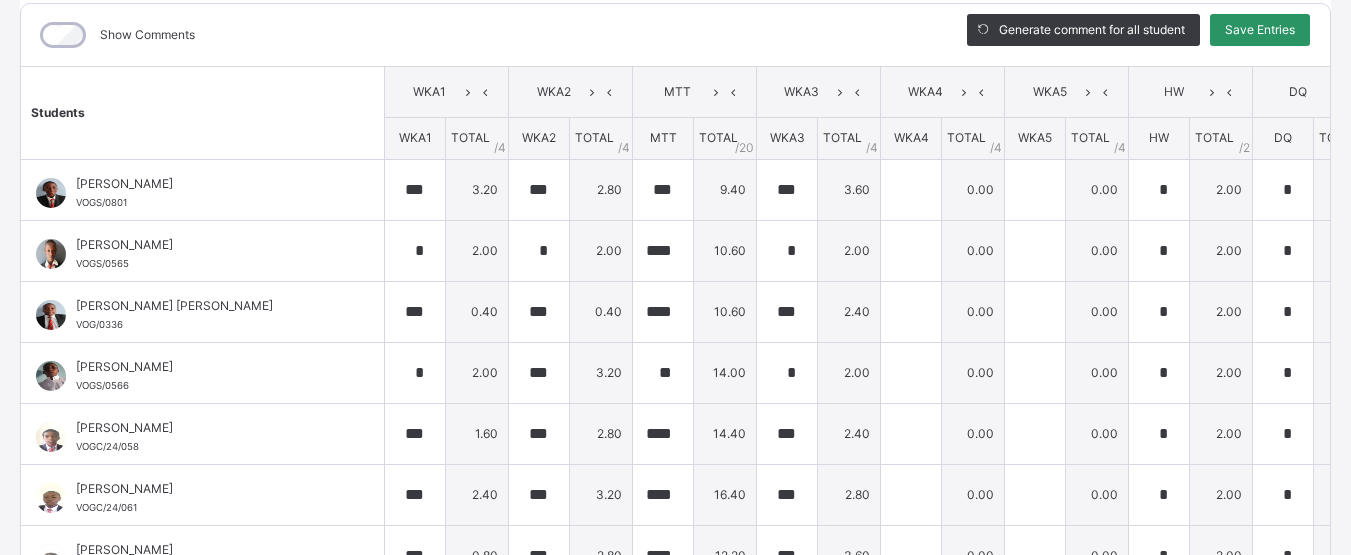 scroll, scrollTop: 371, scrollLeft: 0, axis: vertical 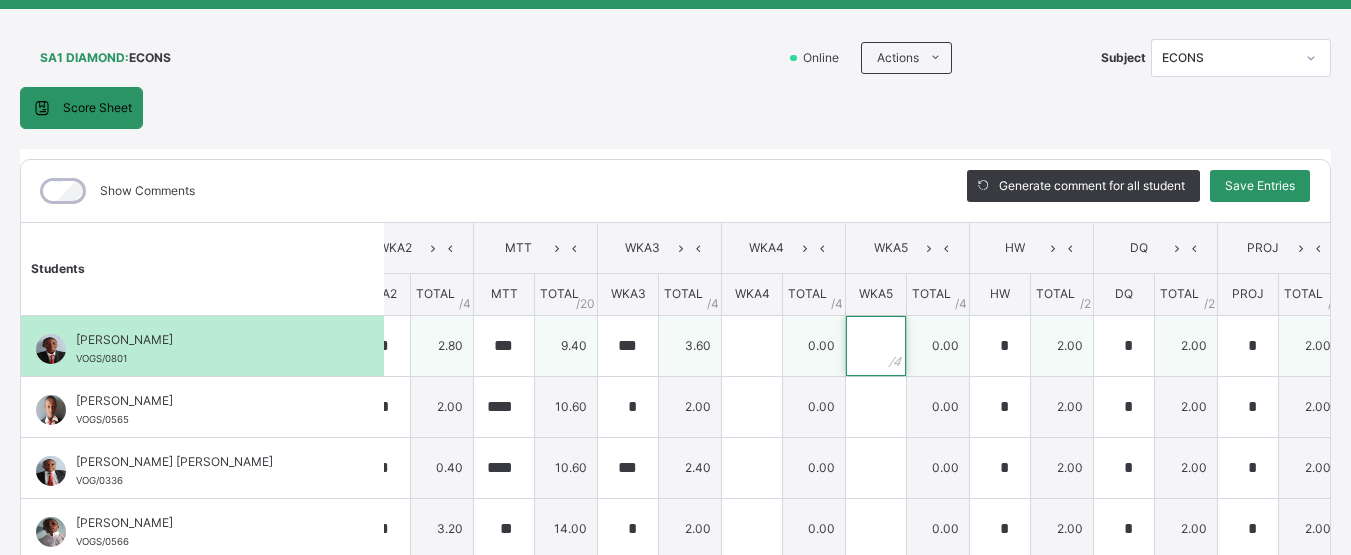 click at bounding box center [876, 346] 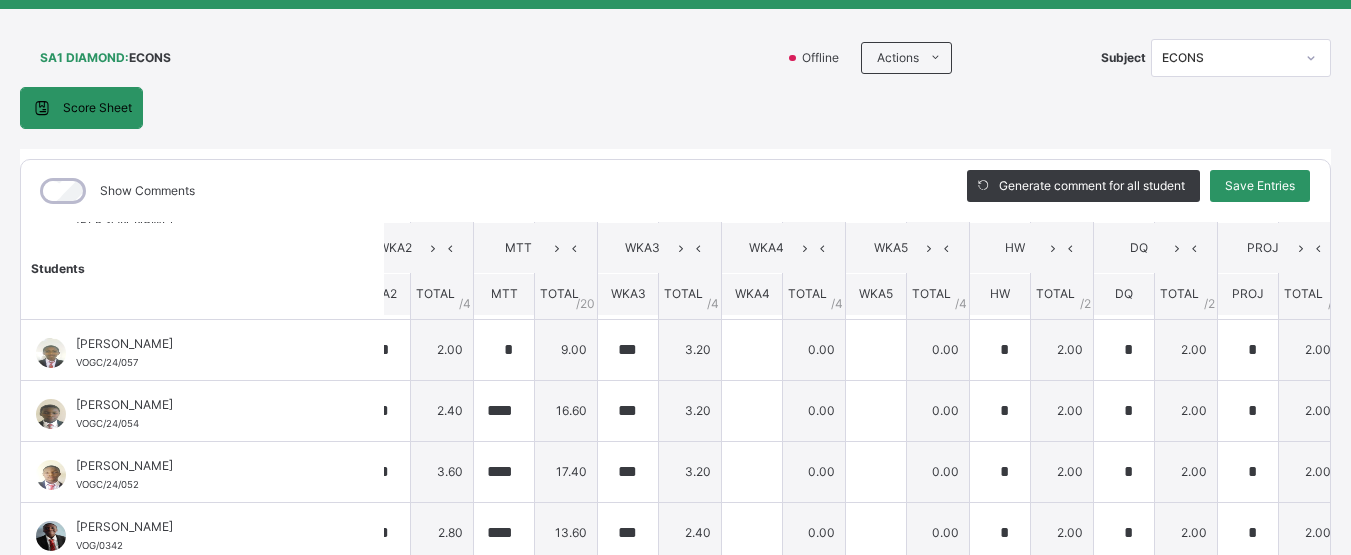 scroll, scrollTop: 488, scrollLeft: 159, axis: both 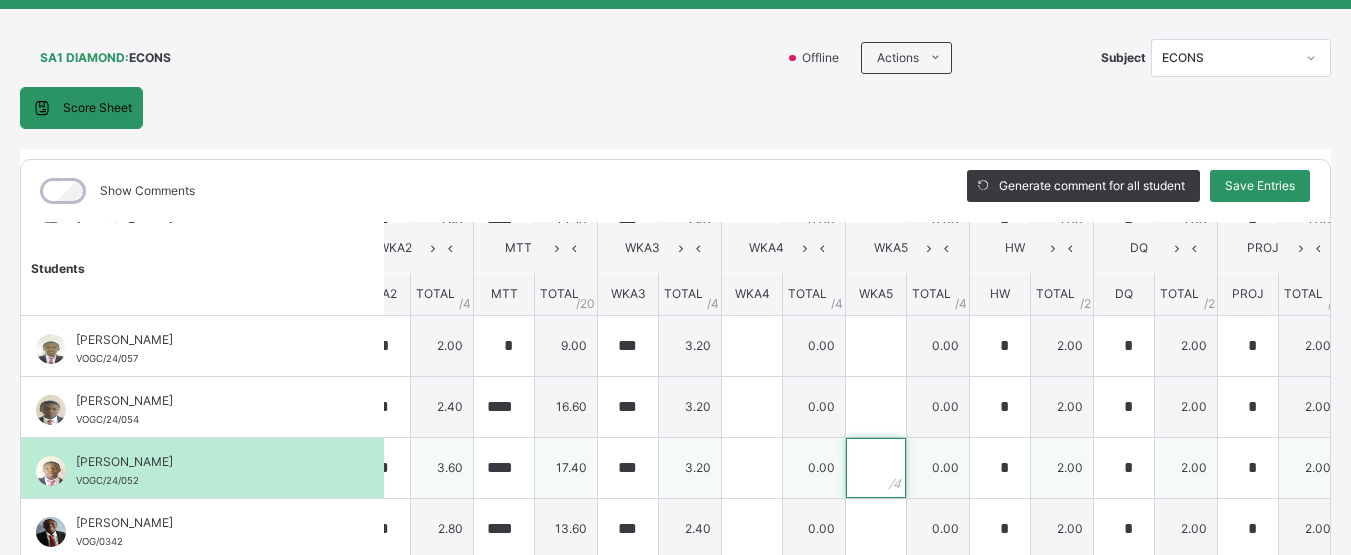 click at bounding box center [876, 468] 